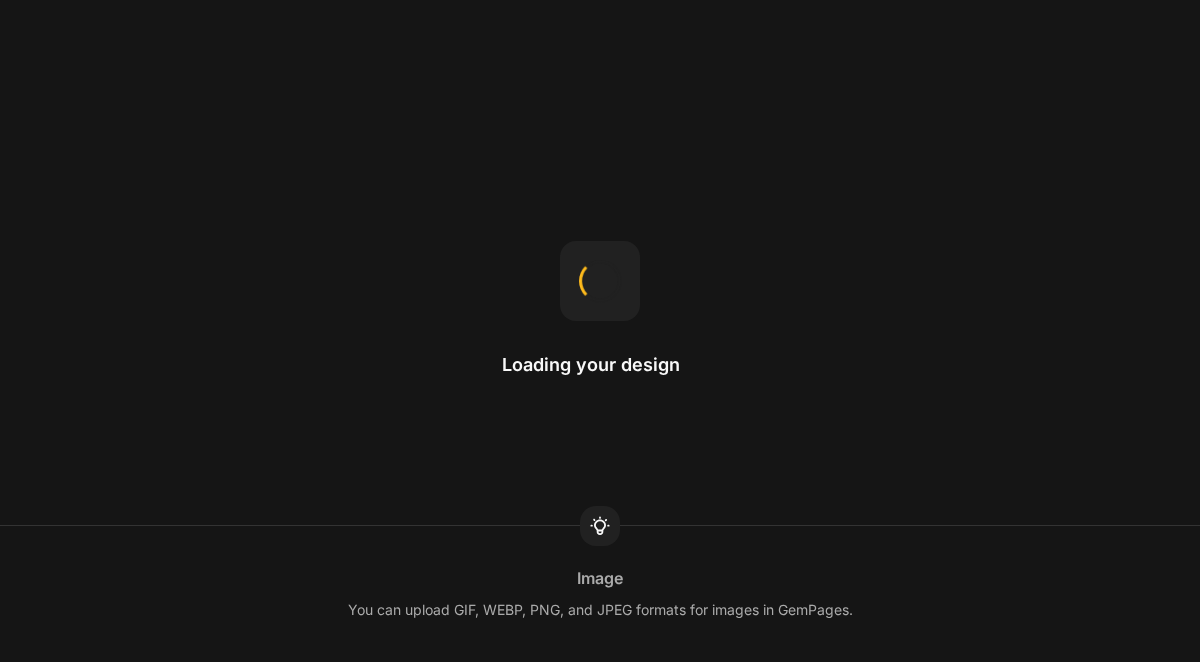 scroll, scrollTop: 0, scrollLeft: 0, axis: both 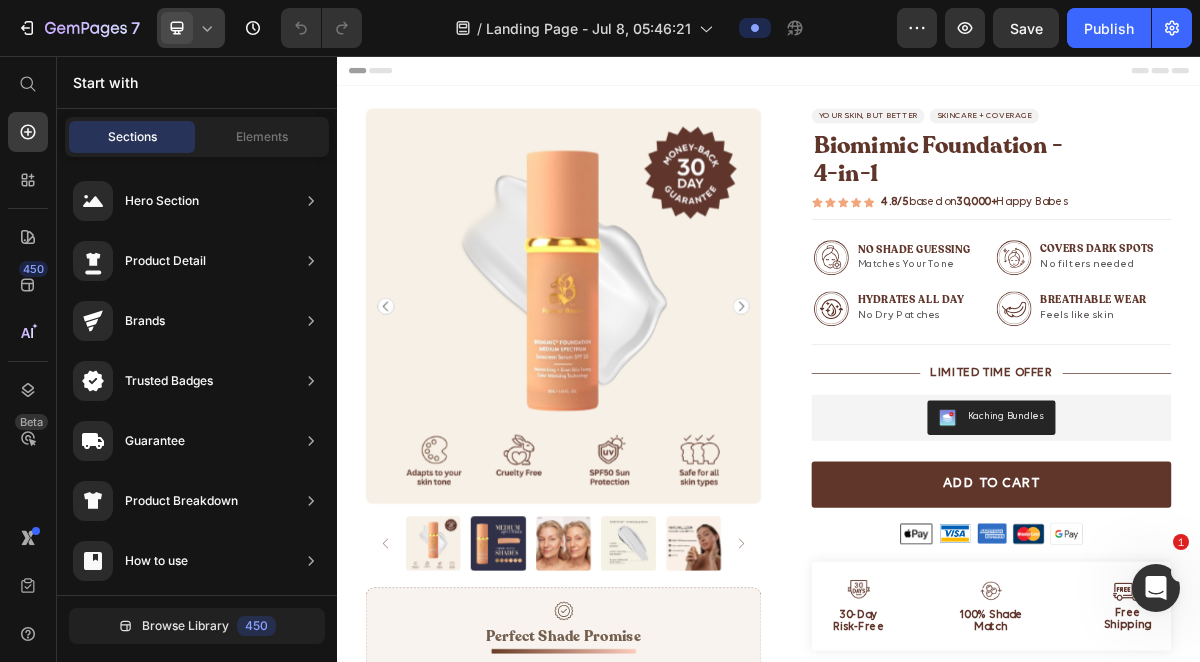 click 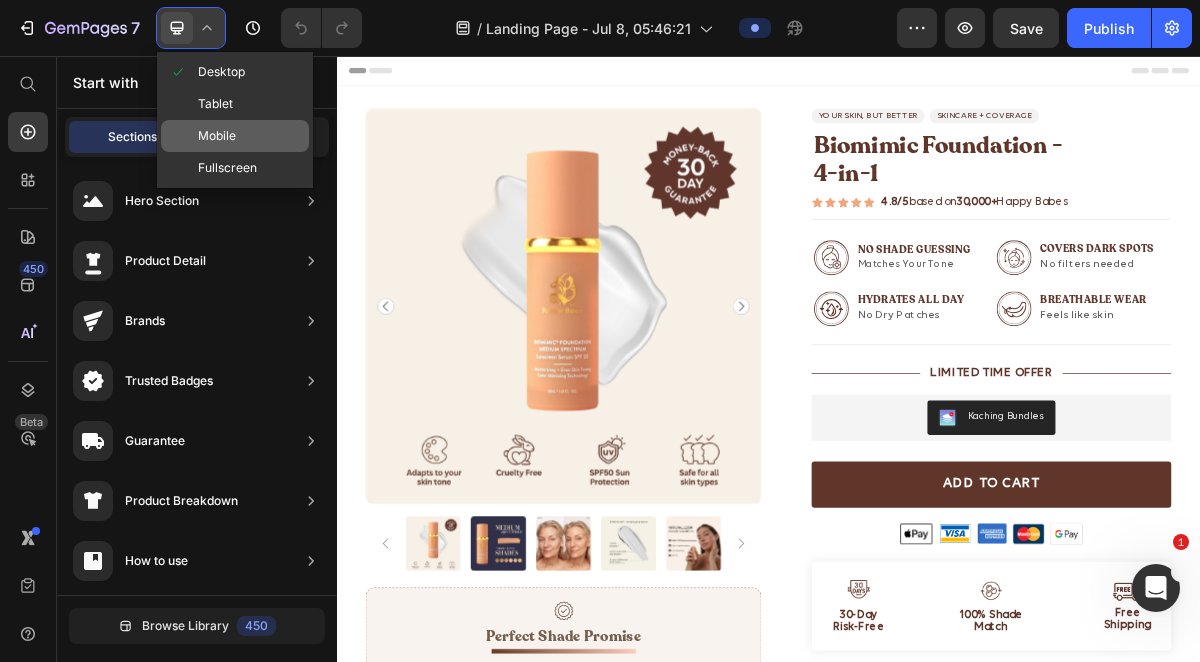 click on "Mobile" at bounding box center [217, 136] 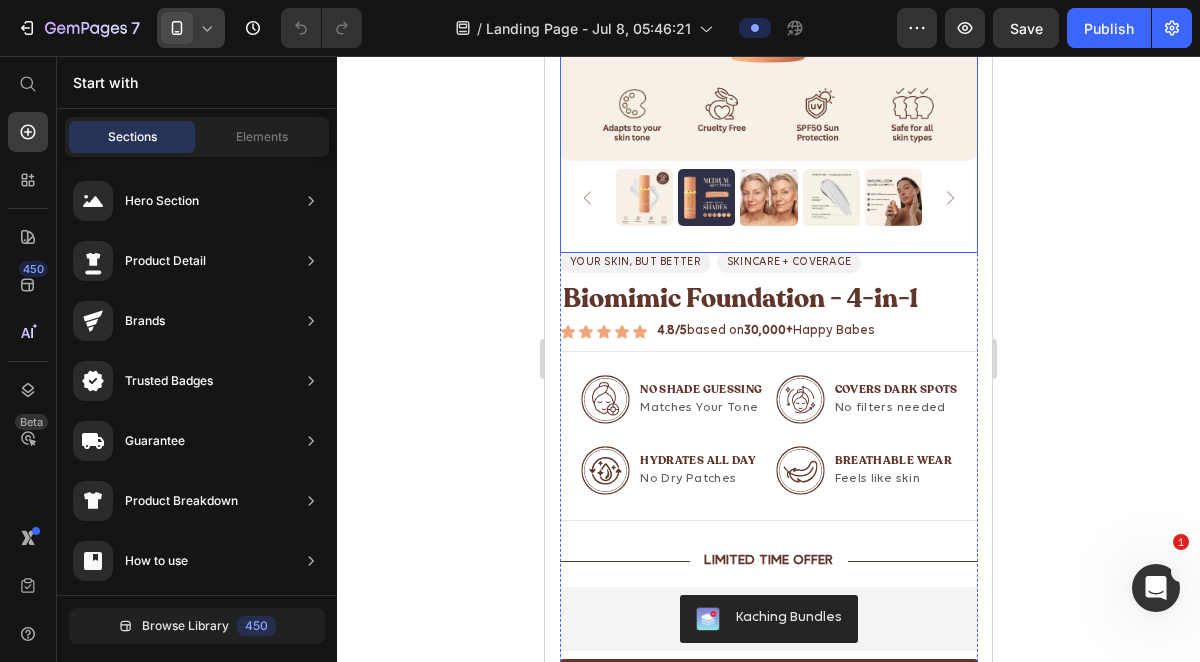 scroll, scrollTop: 0, scrollLeft: 0, axis: both 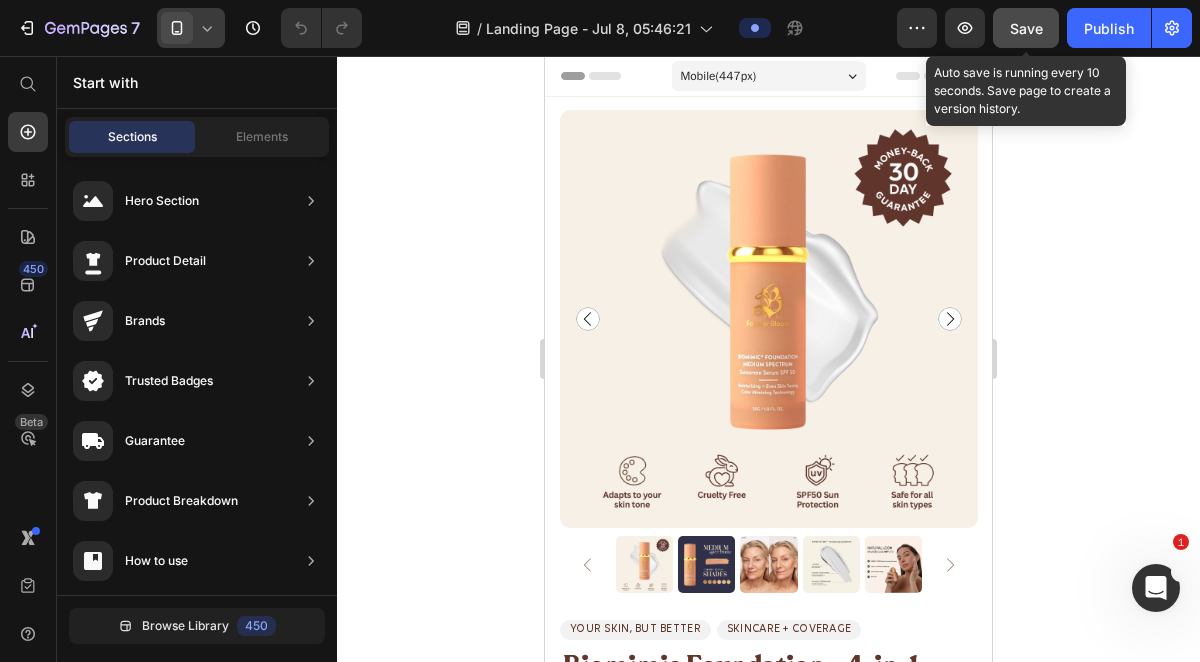 click on "Save" at bounding box center (1026, 28) 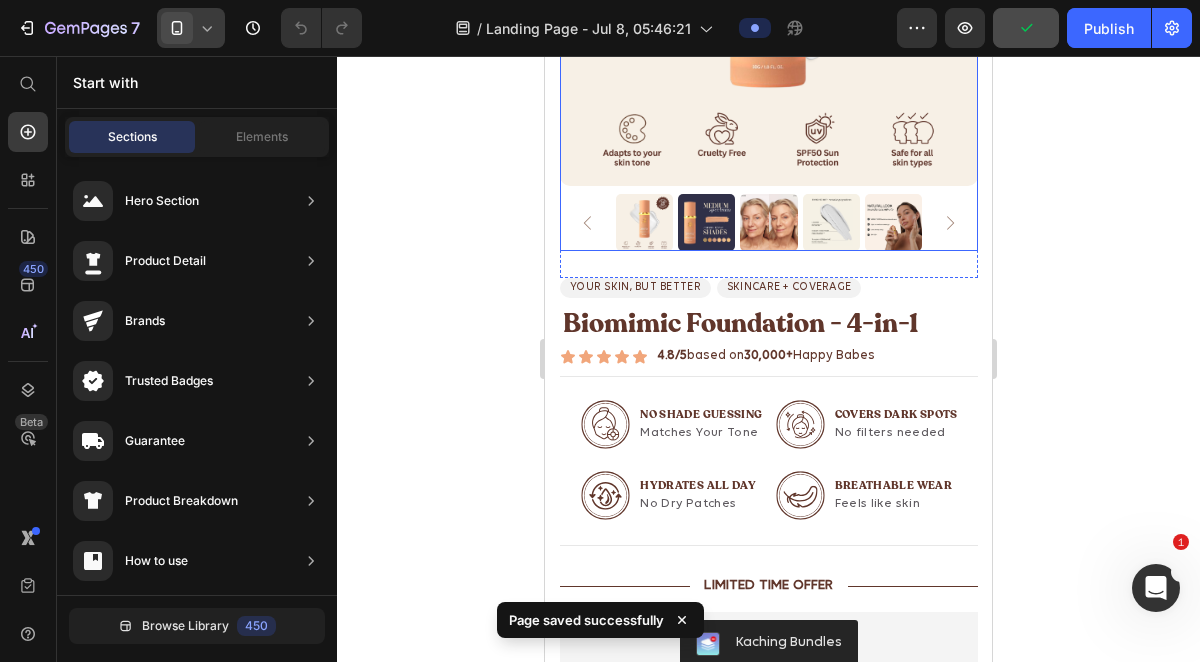 scroll, scrollTop: 0, scrollLeft: 0, axis: both 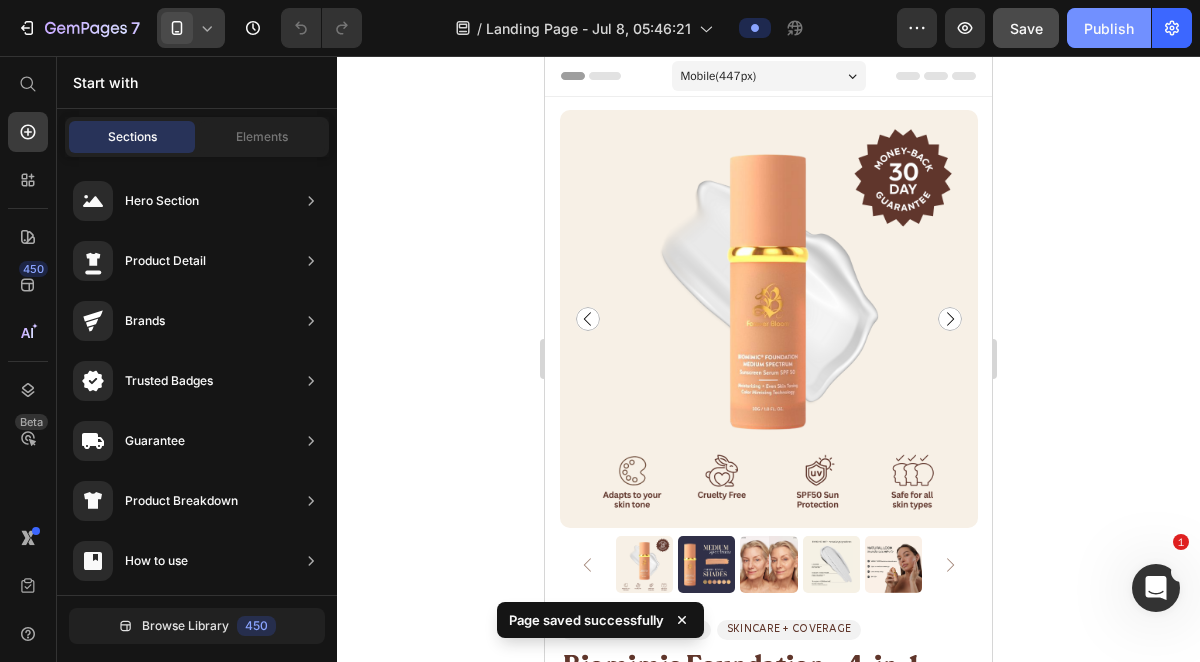 click on "Publish" at bounding box center (1109, 28) 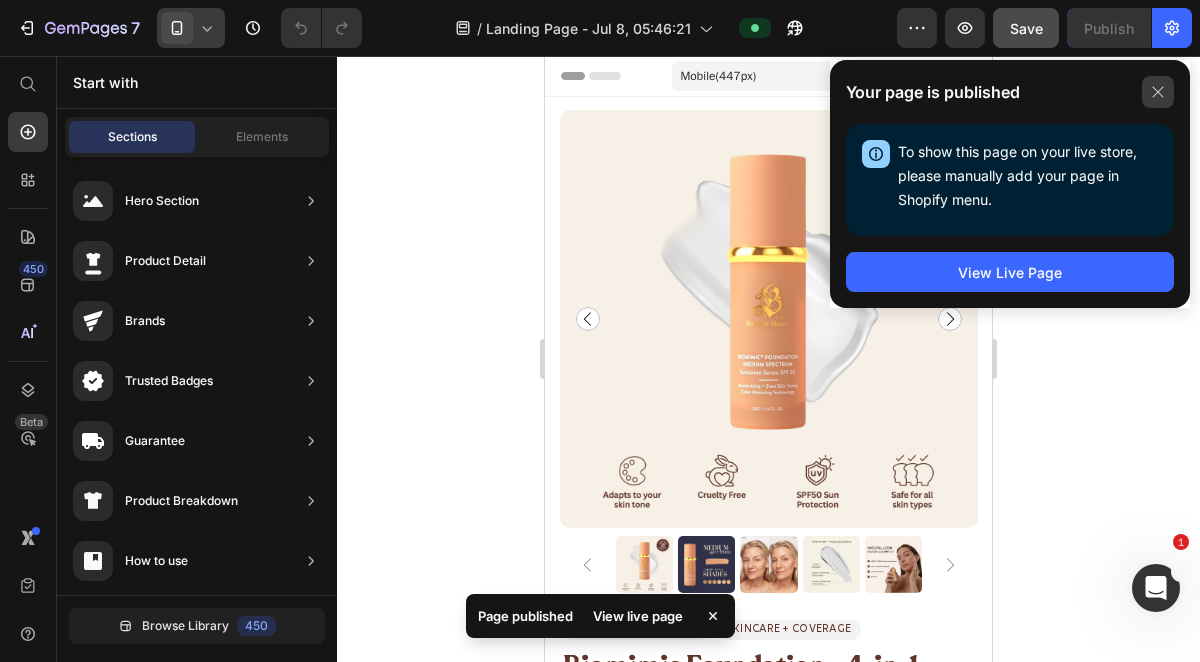 click 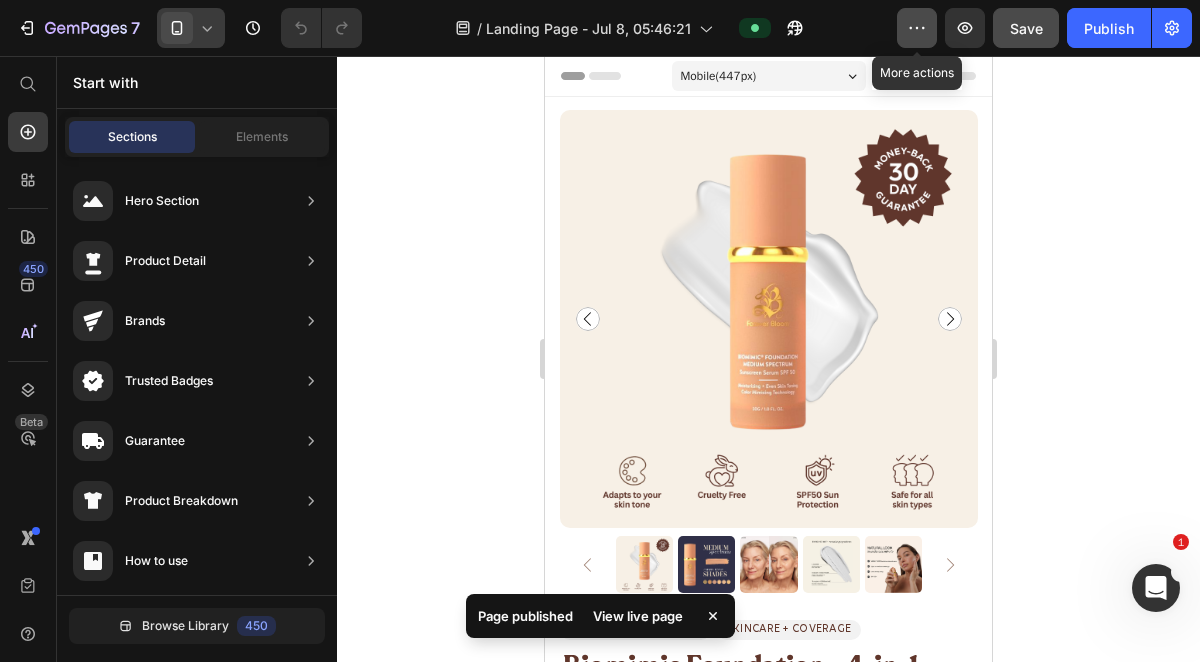 click 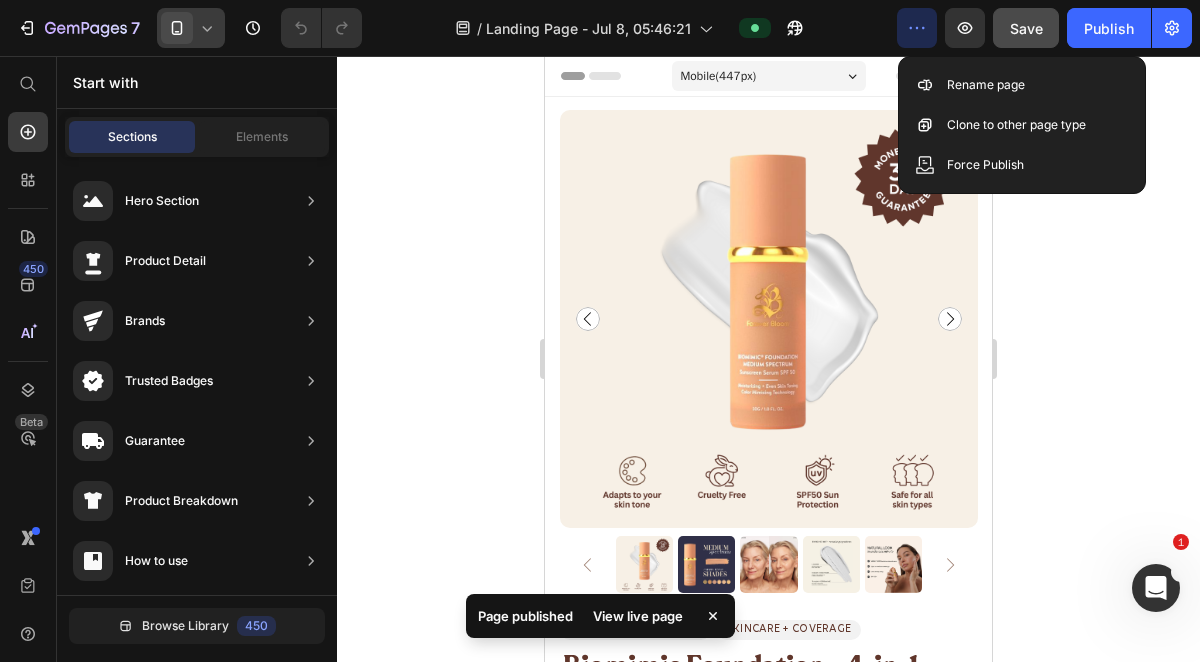 click 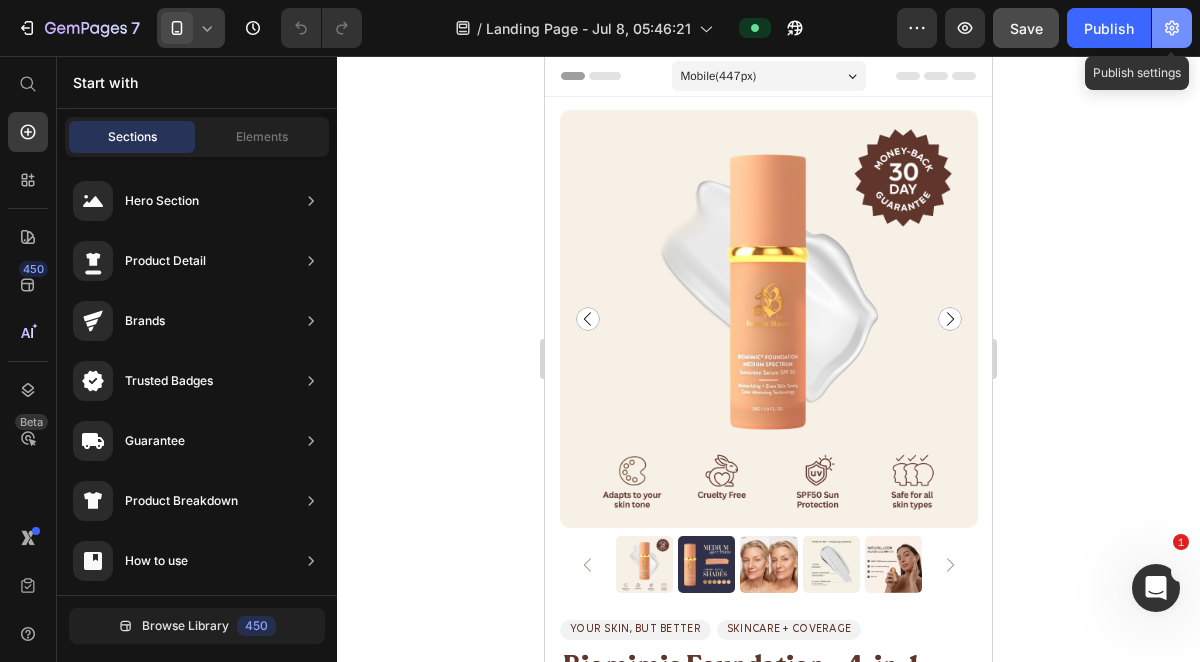 click 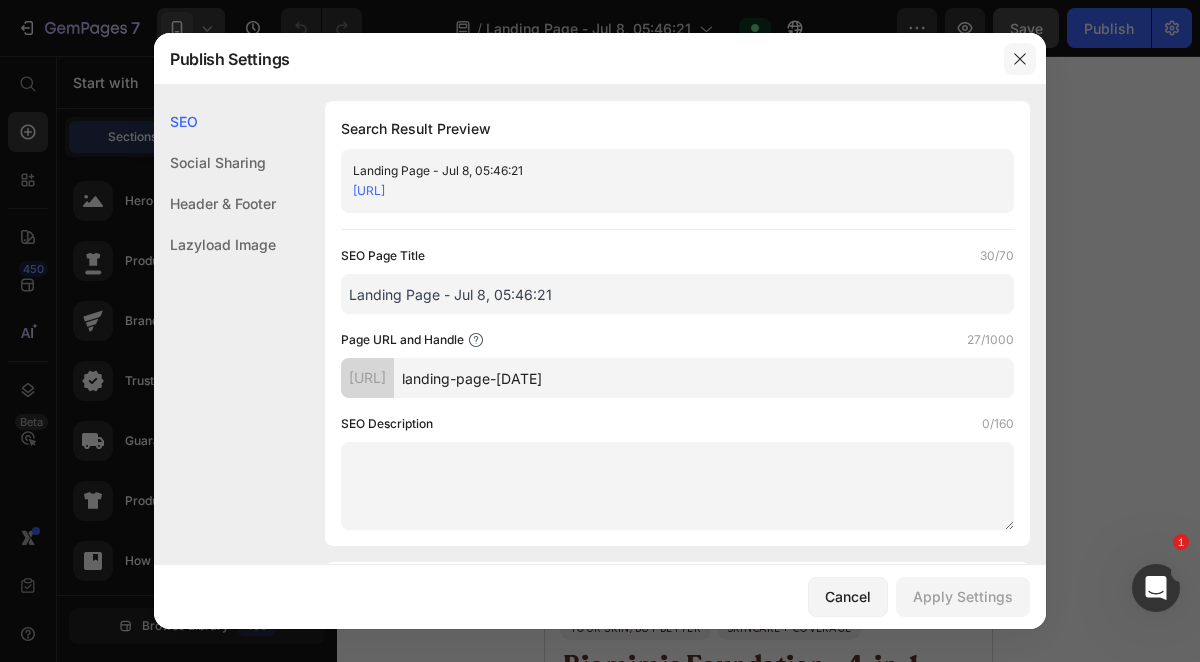click 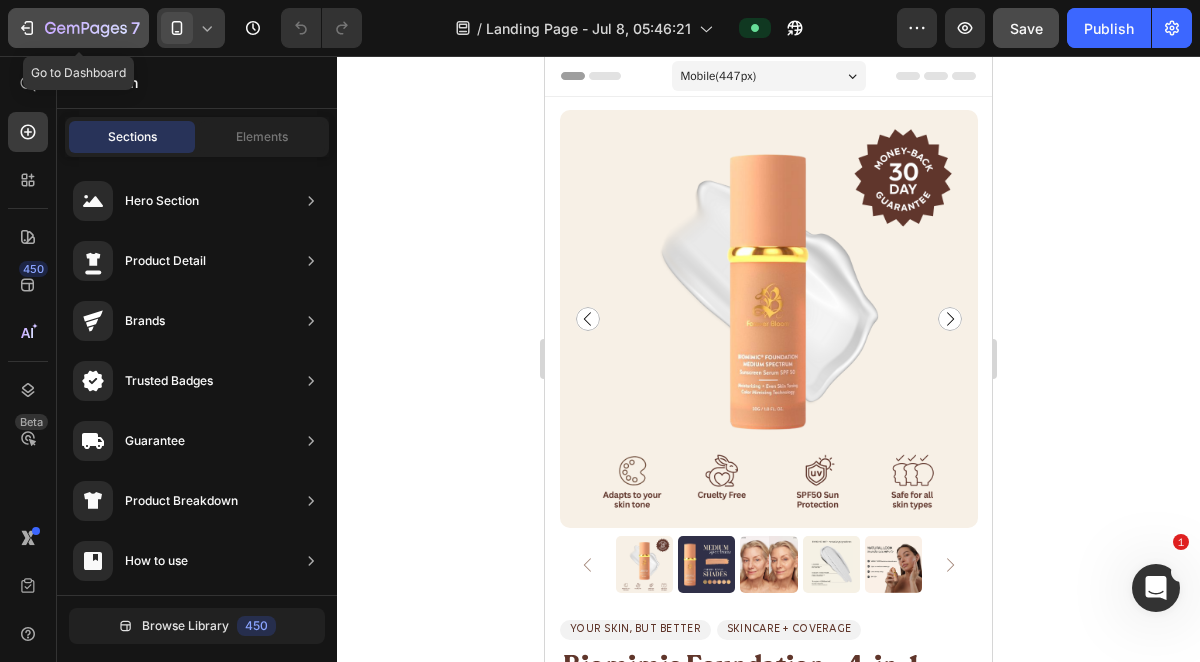 click 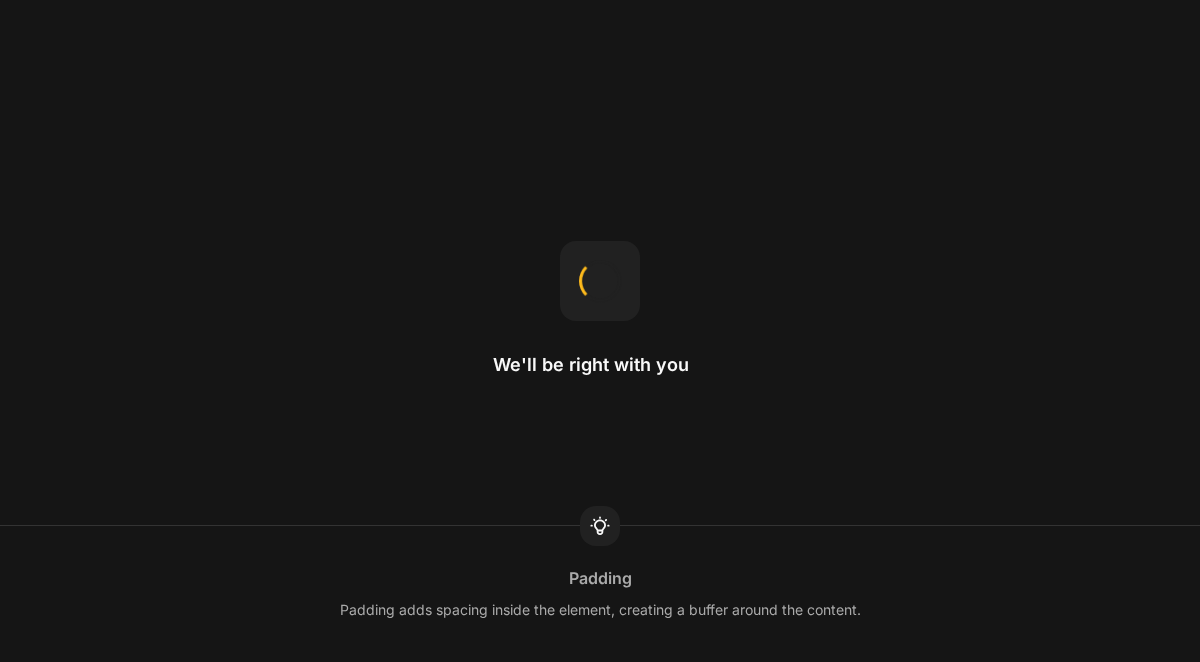scroll, scrollTop: 0, scrollLeft: 0, axis: both 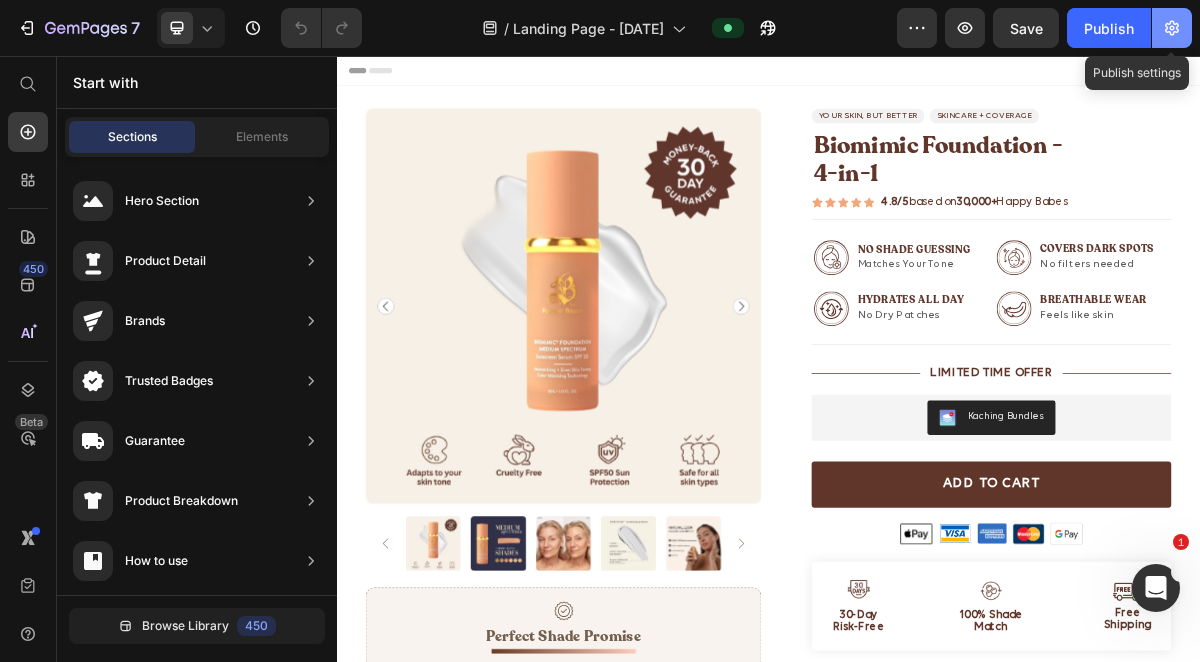 click 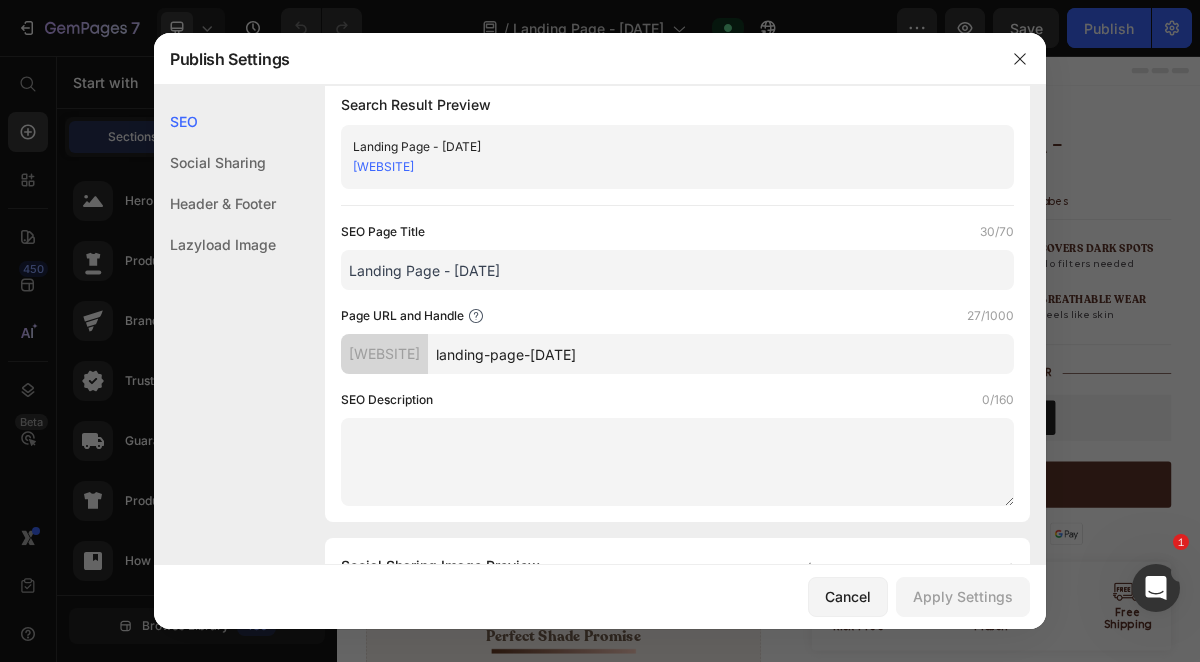 scroll, scrollTop: 0, scrollLeft: 0, axis: both 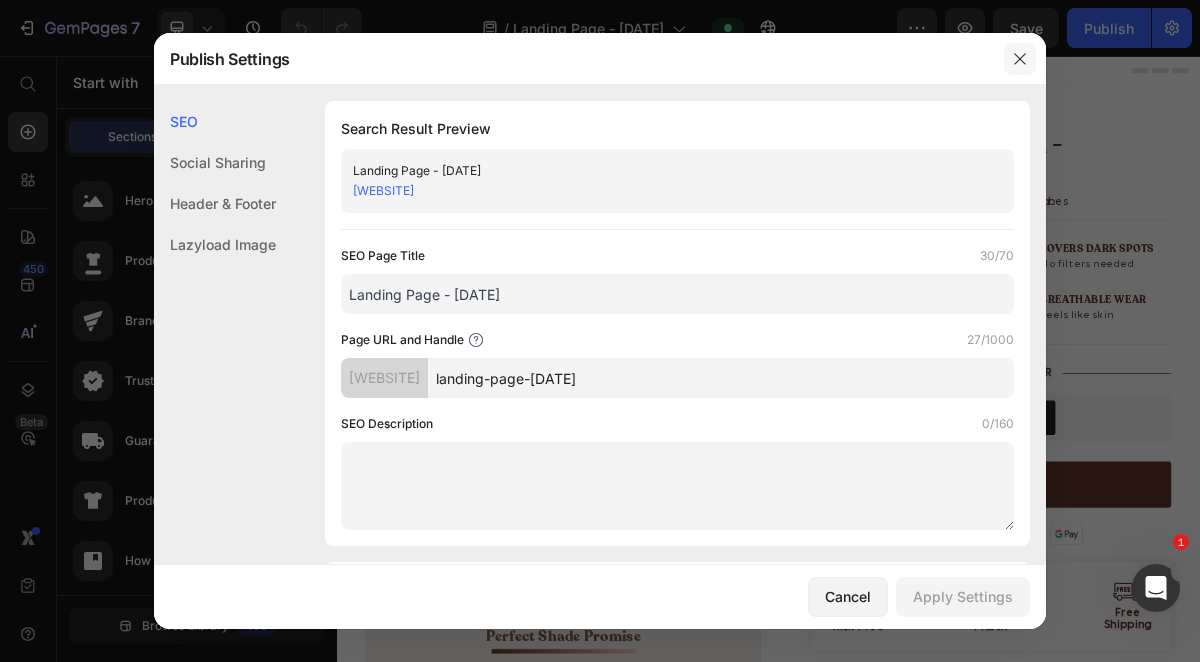 click at bounding box center [1020, 59] 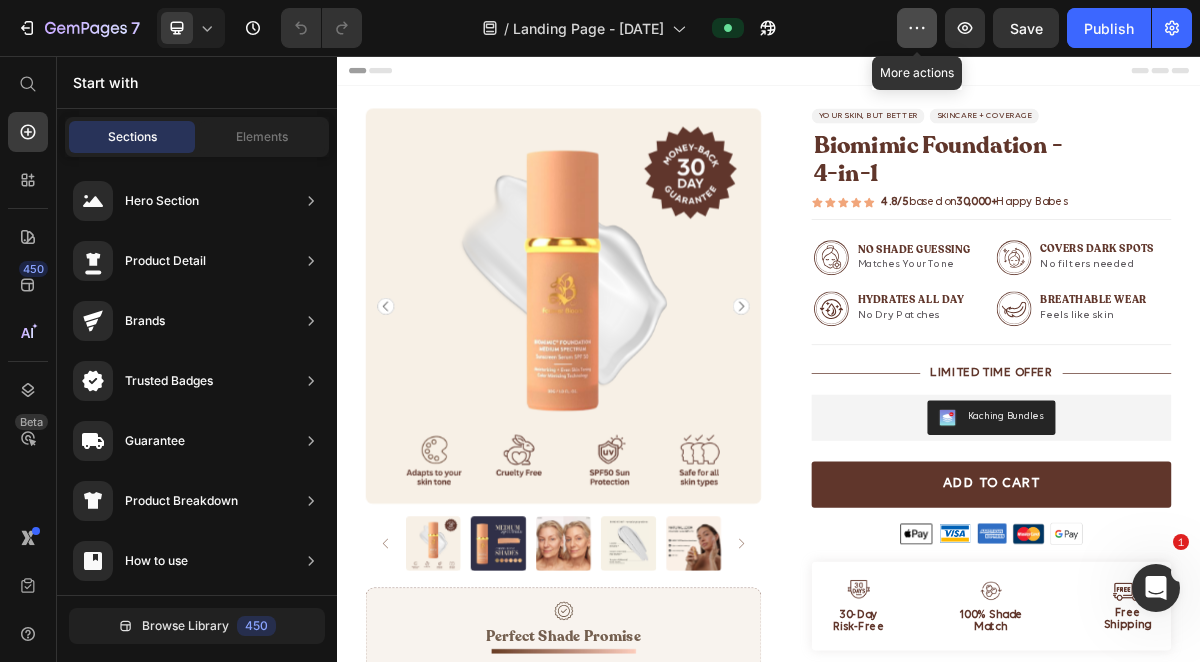 click 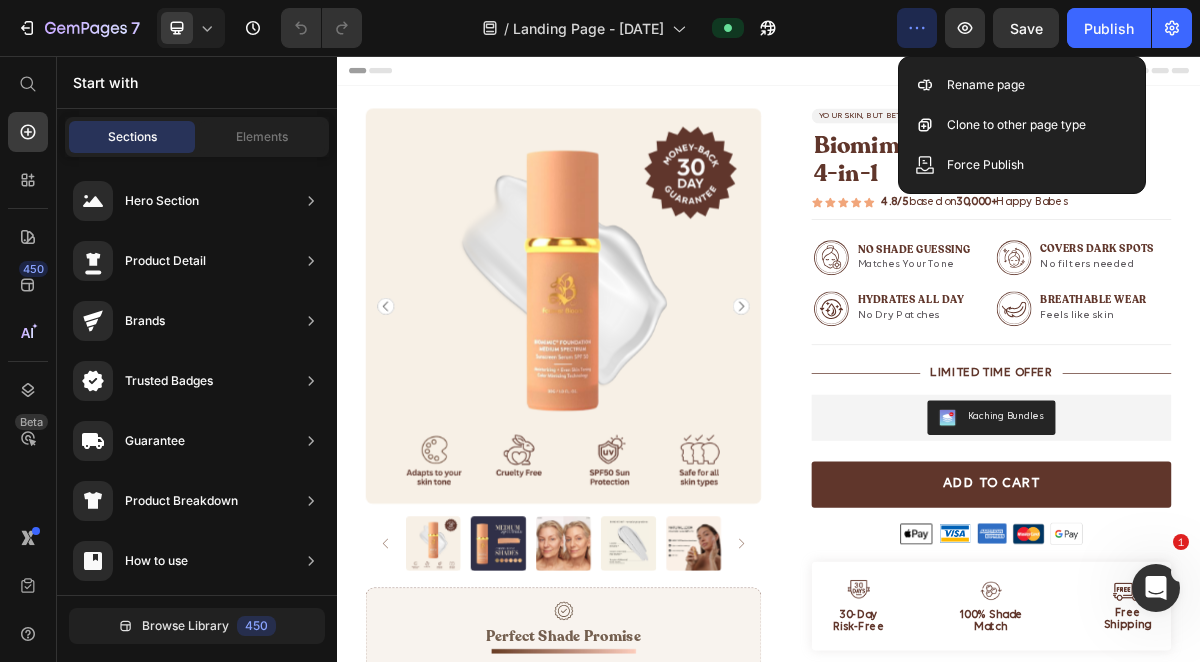 click 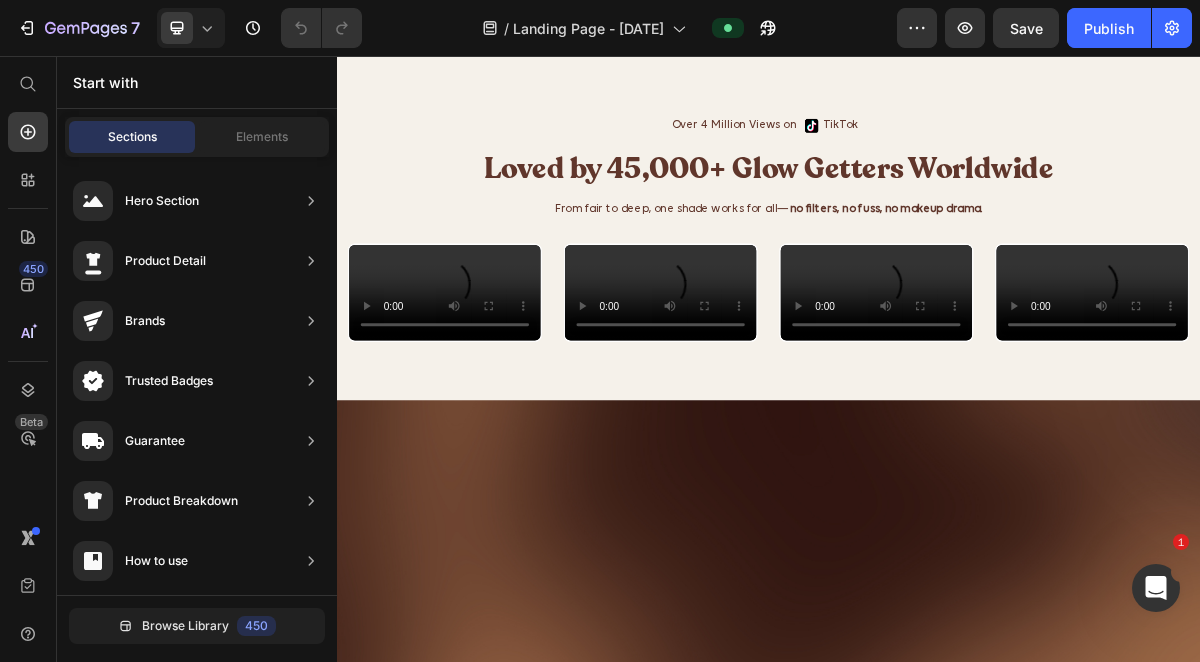 scroll, scrollTop: 0, scrollLeft: 0, axis: both 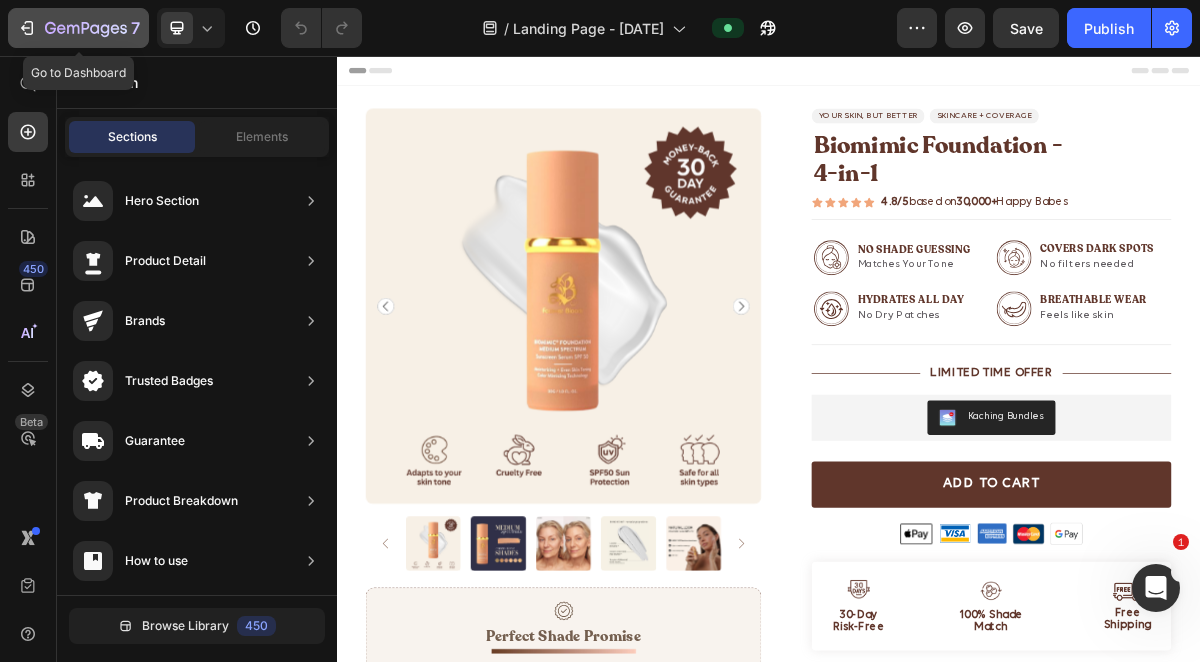 click on "7" at bounding box center [78, 28] 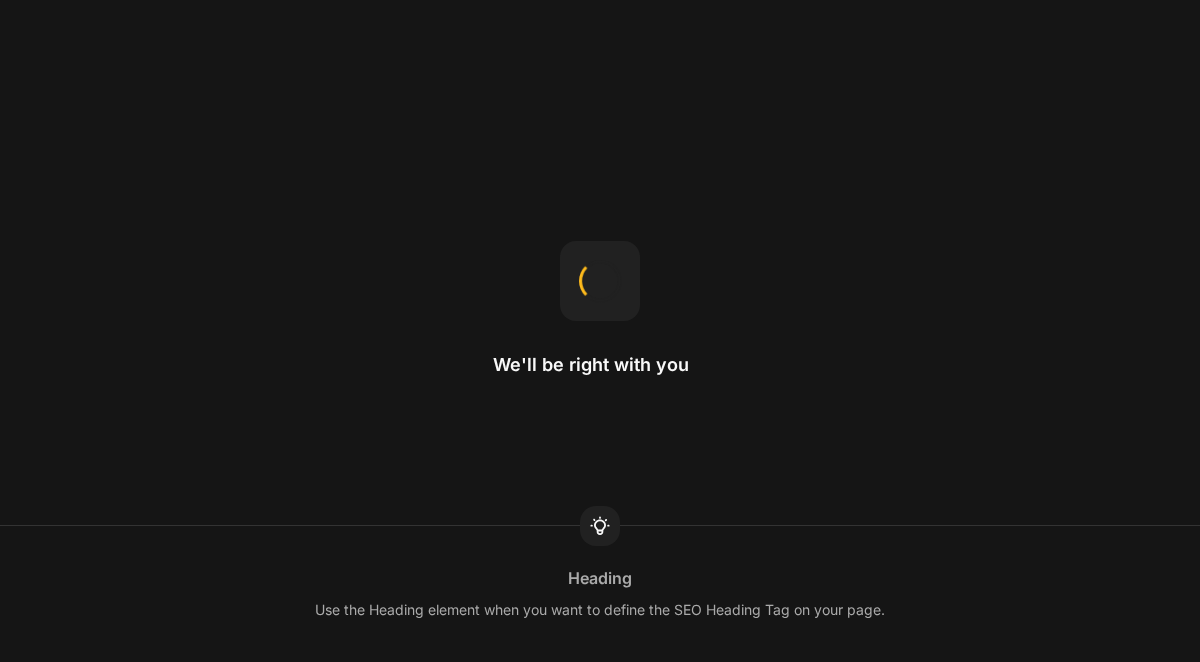scroll, scrollTop: 0, scrollLeft: 0, axis: both 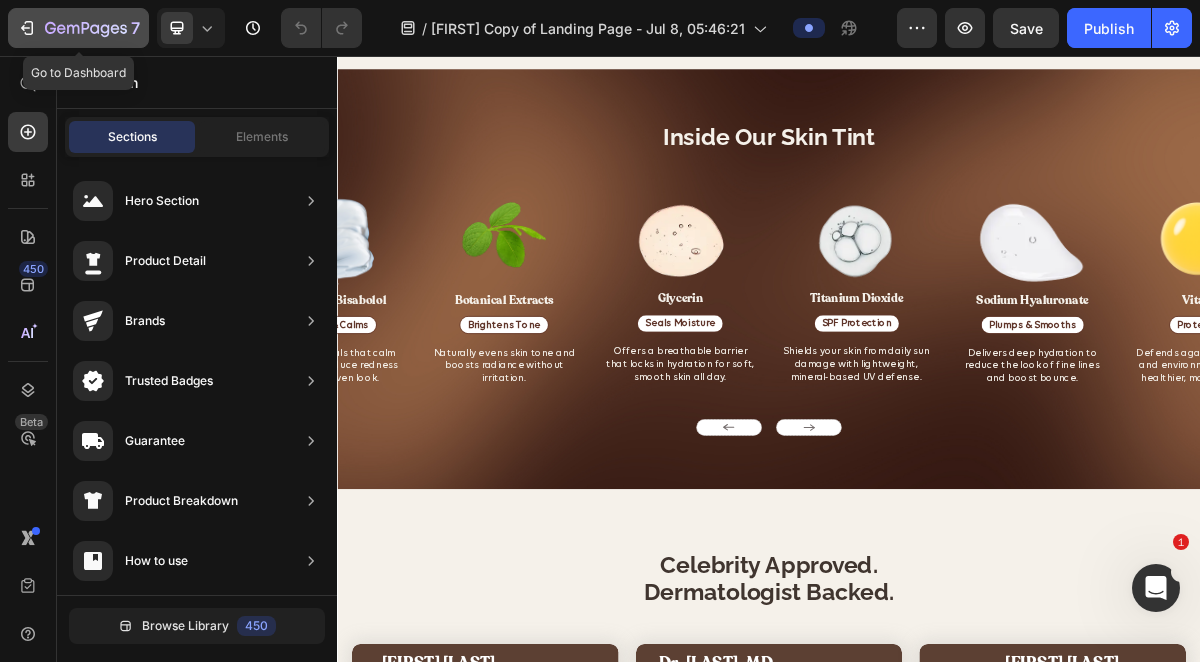 click 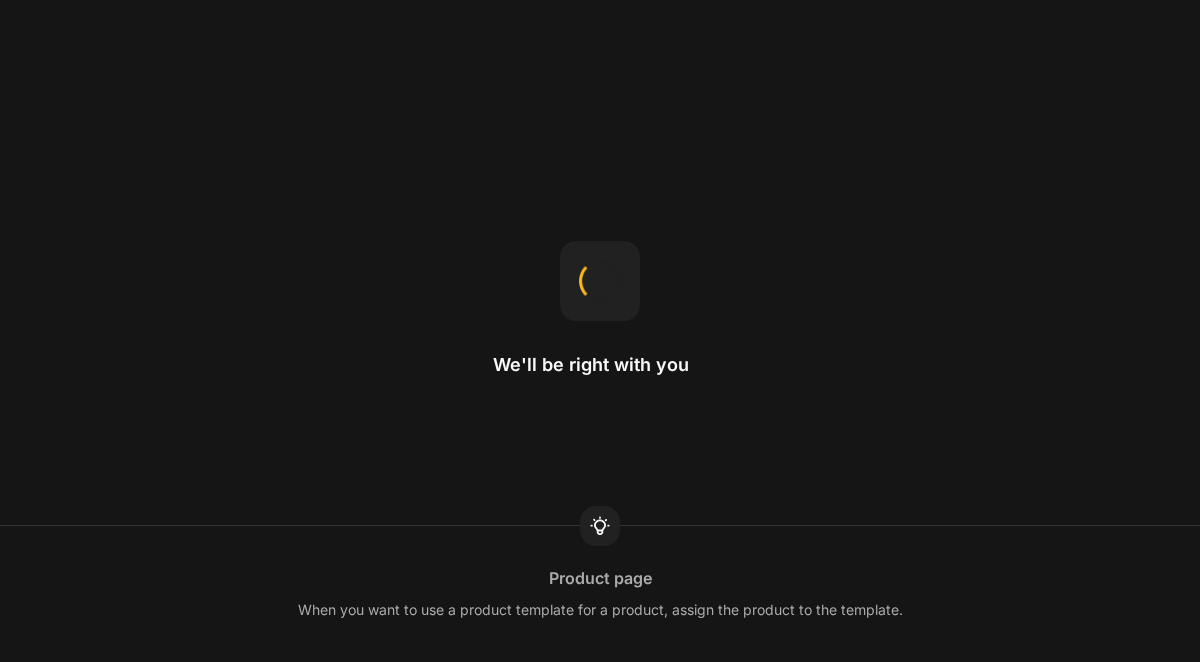 scroll, scrollTop: 0, scrollLeft: 0, axis: both 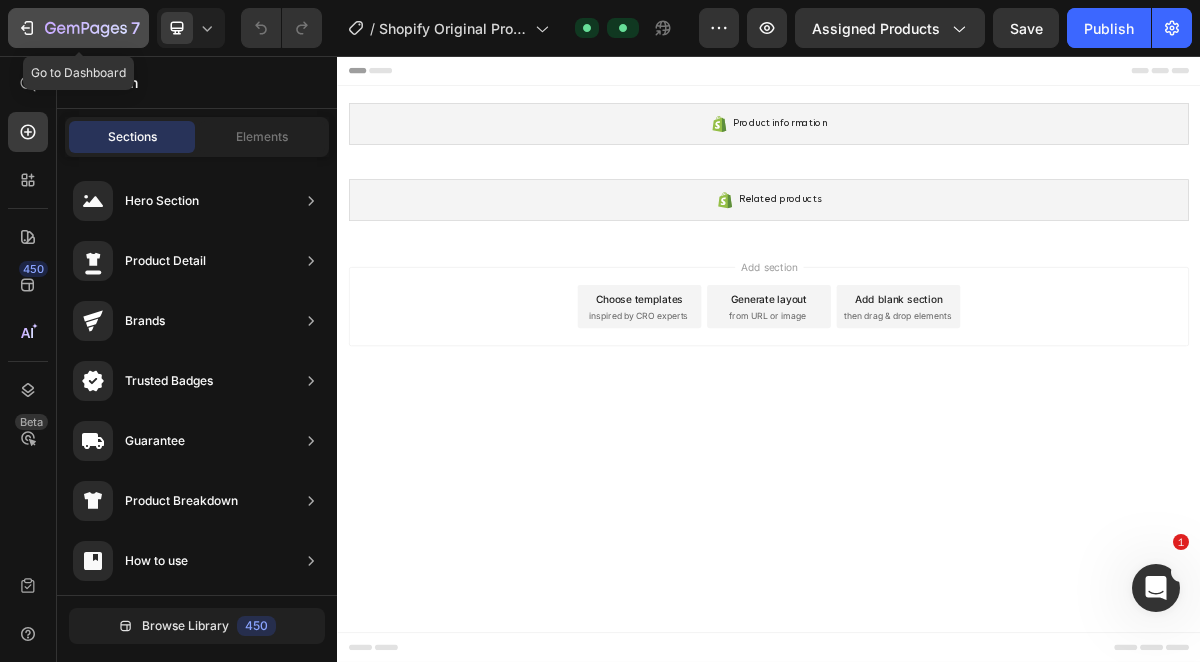 click 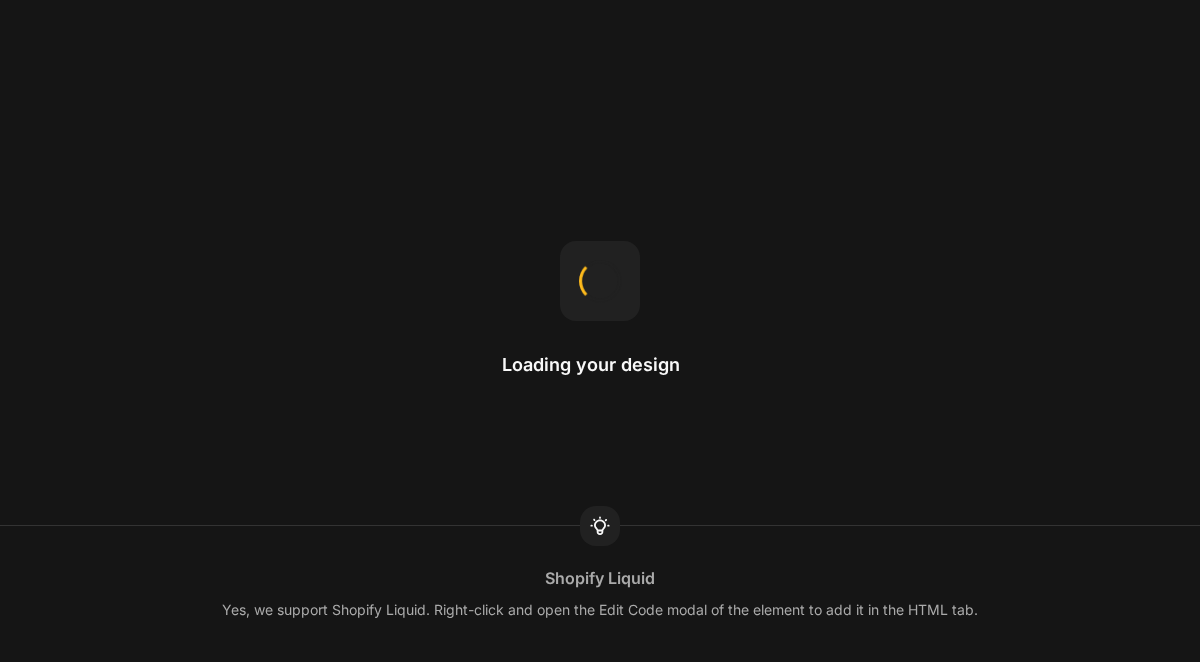 scroll, scrollTop: 0, scrollLeft: 0, axis: both 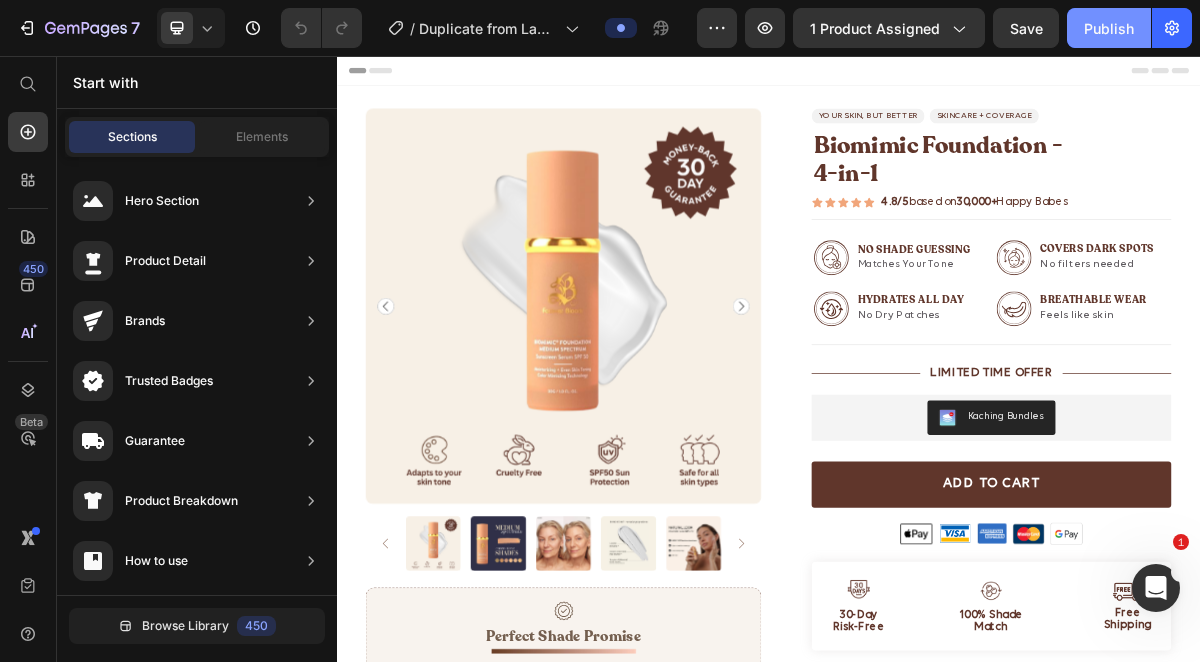 click on "Publish" at bounding box center (1109, 28) 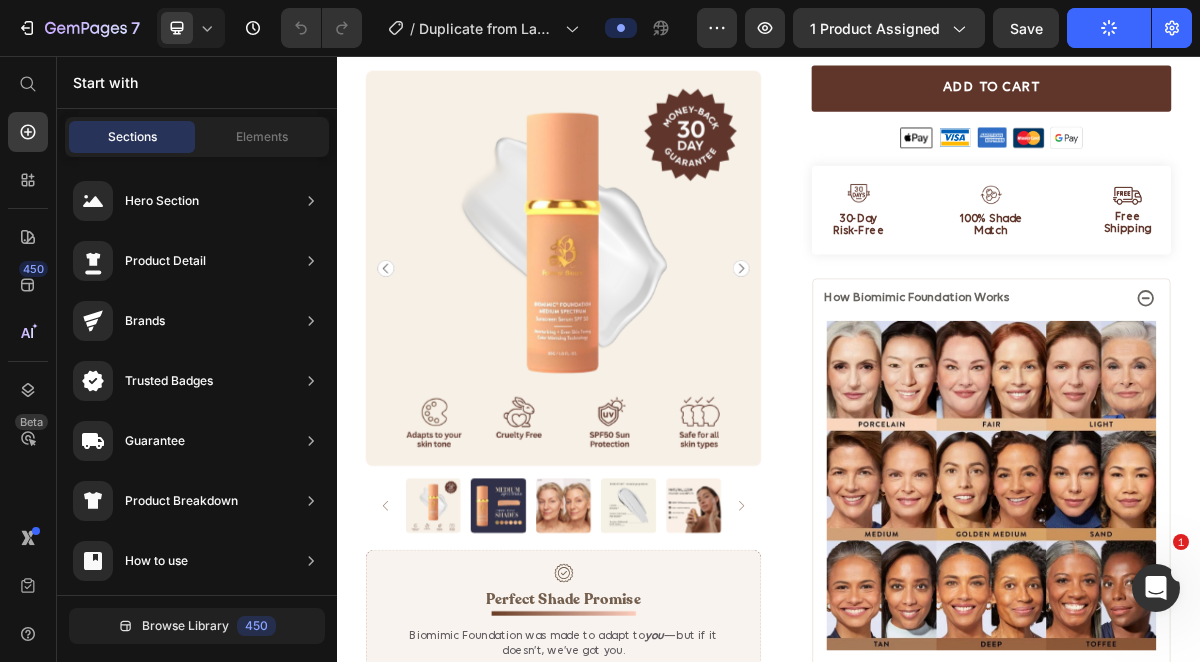 scroll, scrollTop: 0, scrollLeft: 0, axis: both 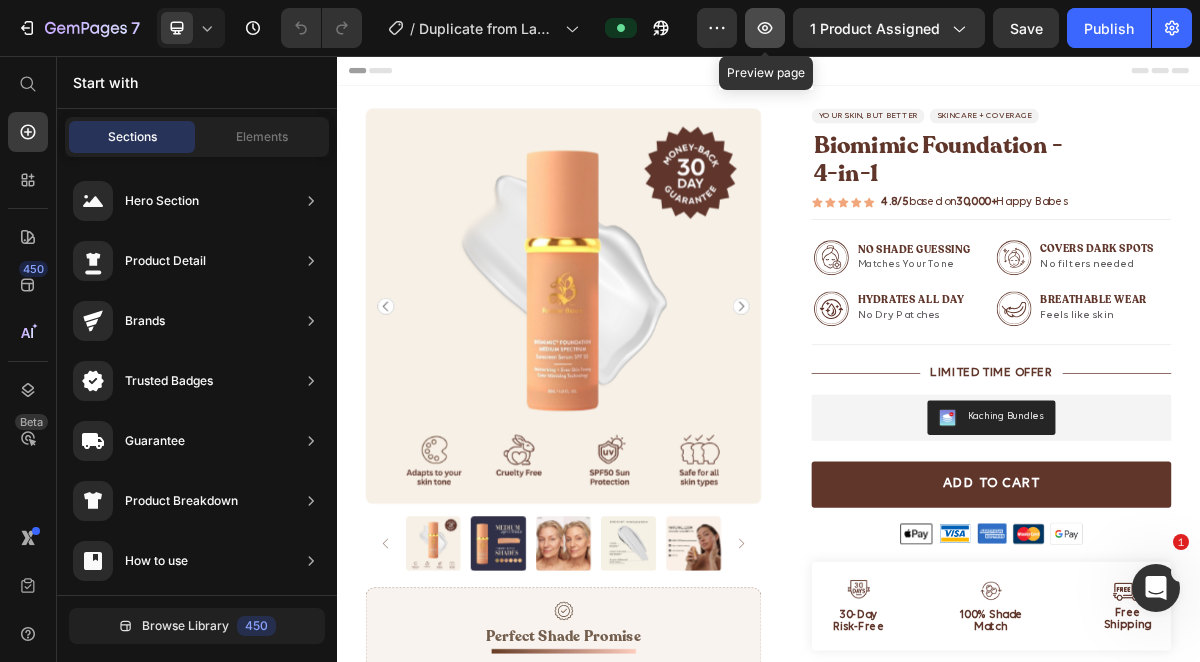 click 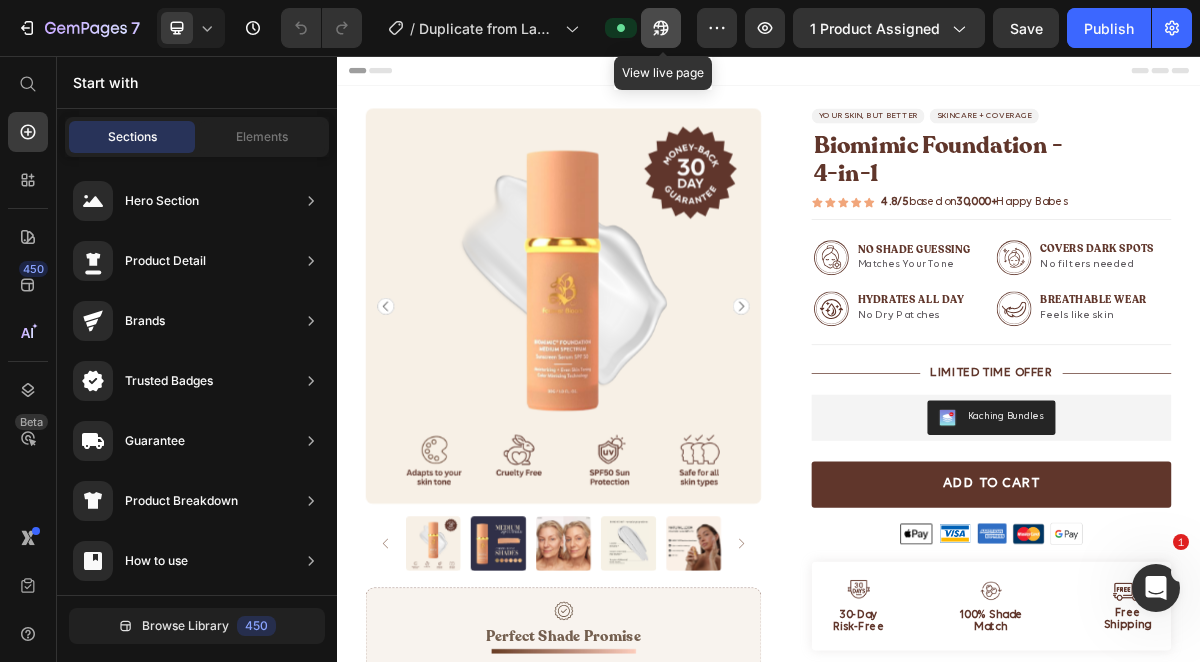 click 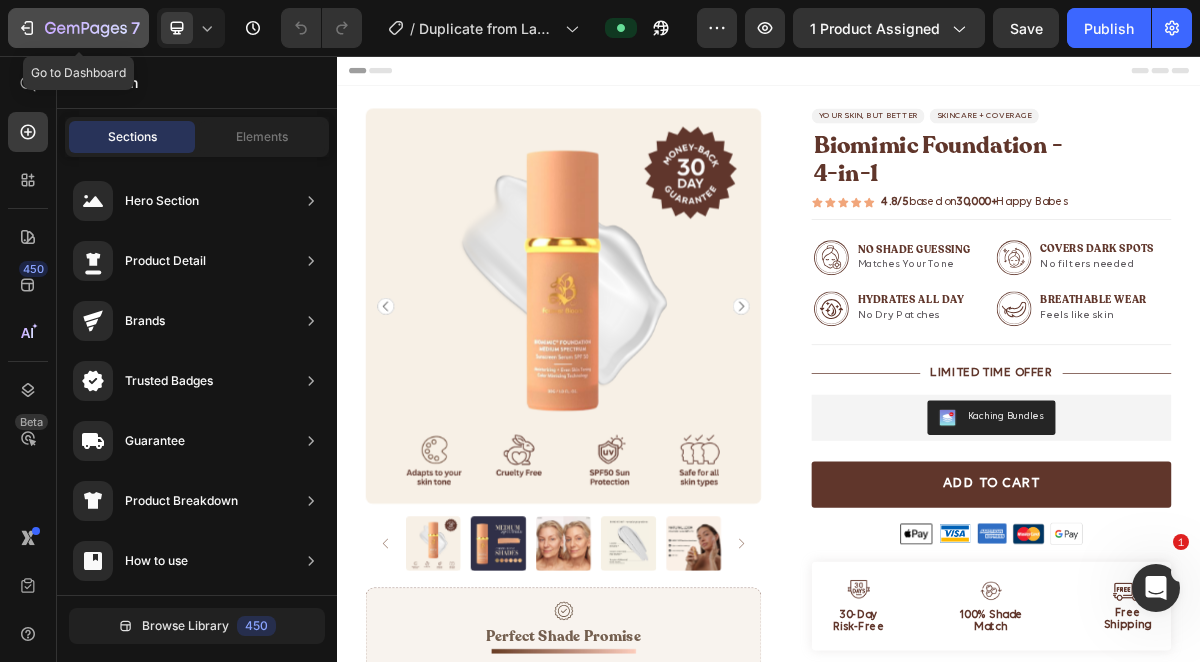click on "7" at bounding box center [78, 28] 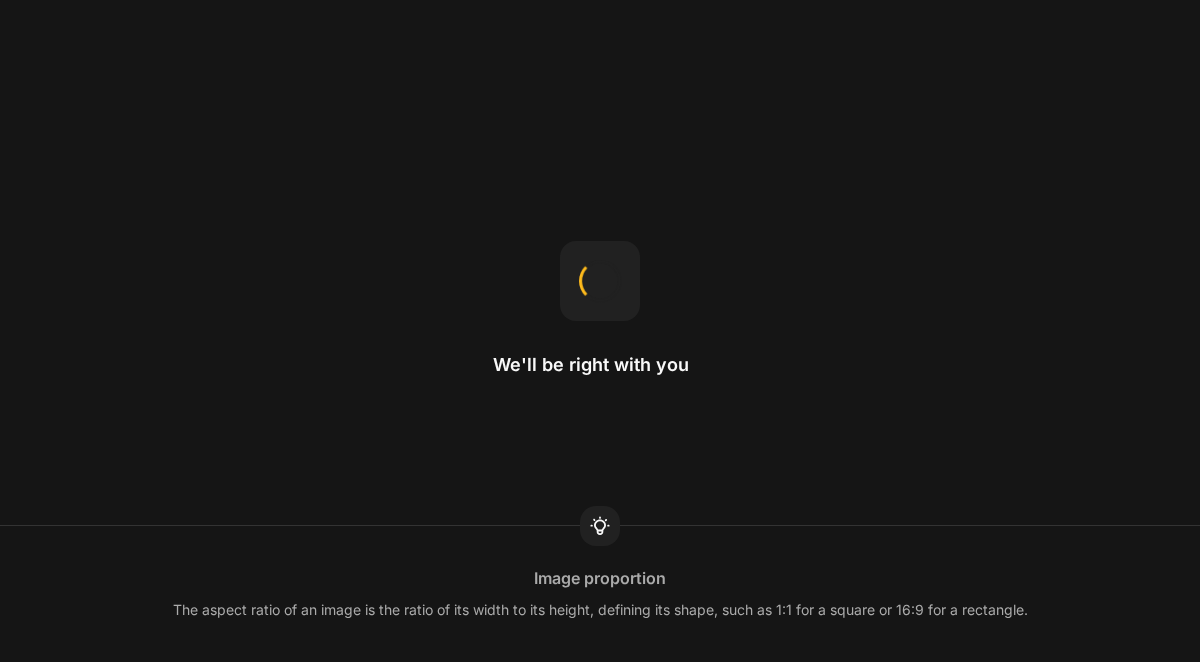 scroll, scrollTop: 0, scrollLeft: 0, axis: both 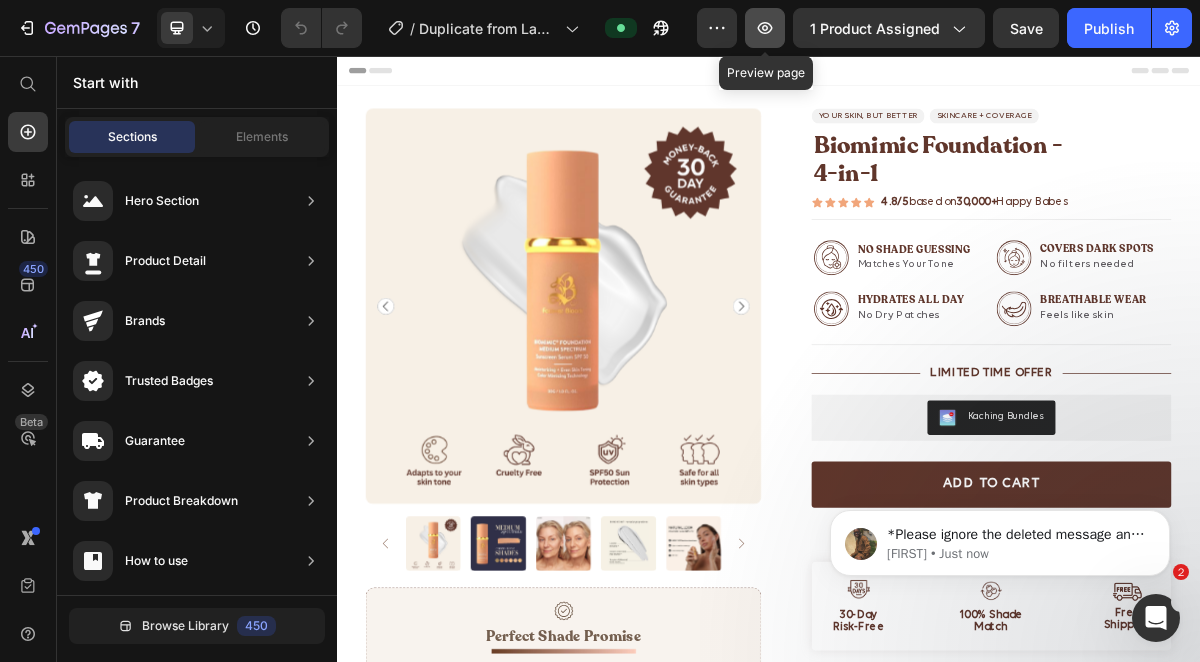 click 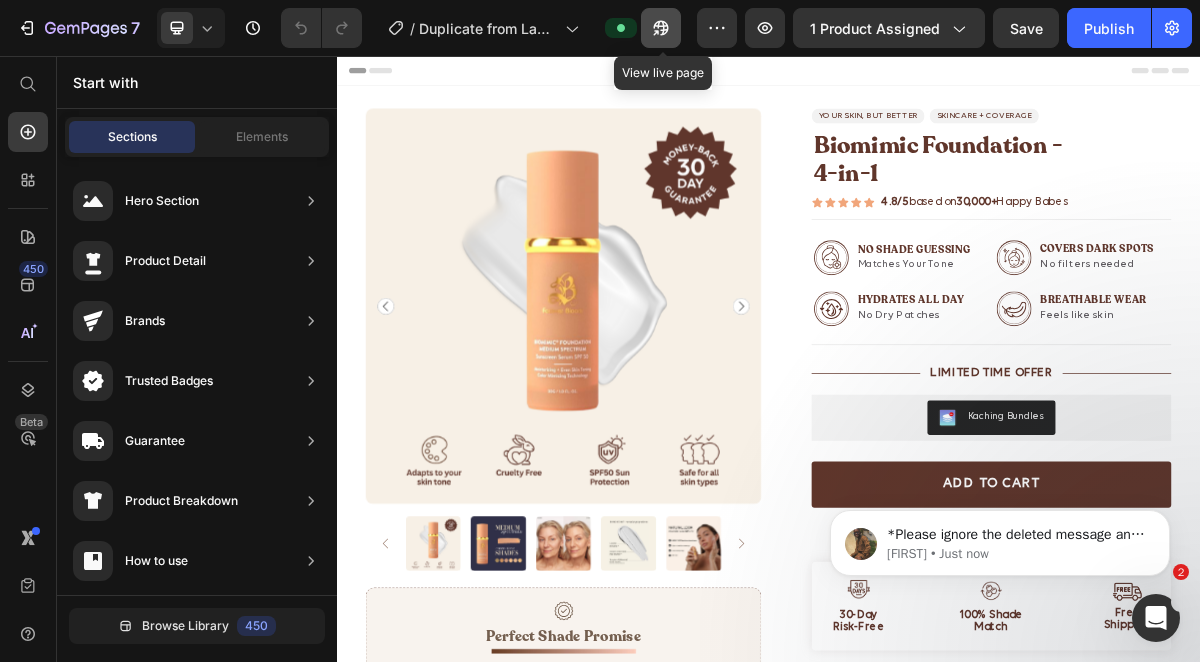 click 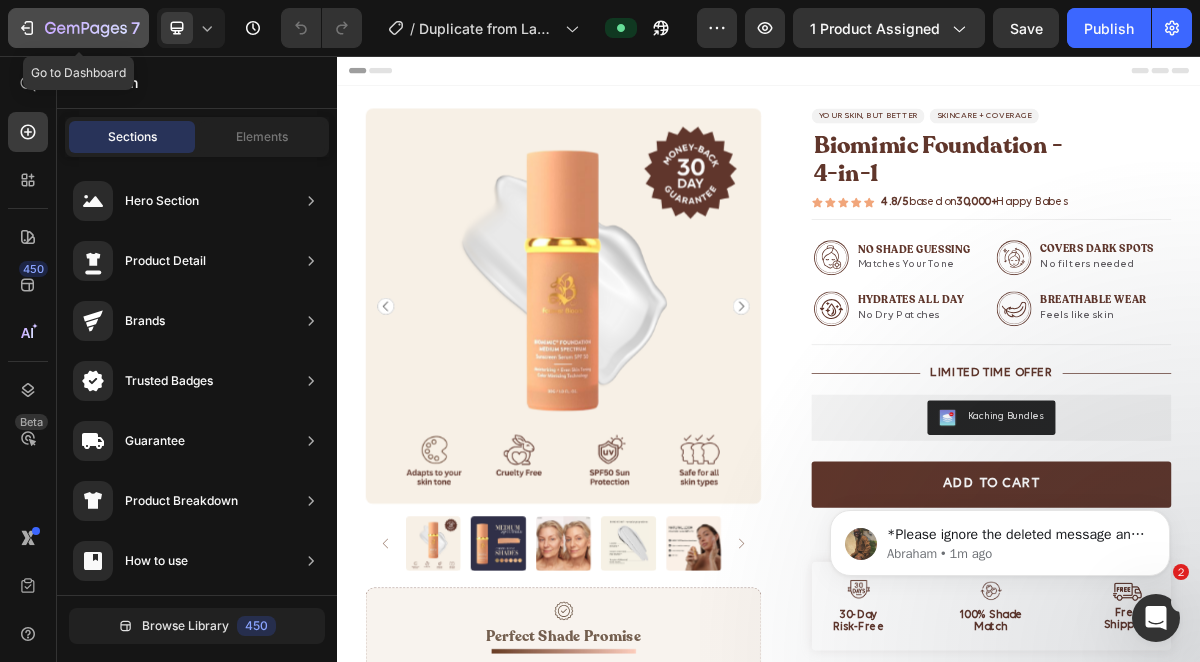click 